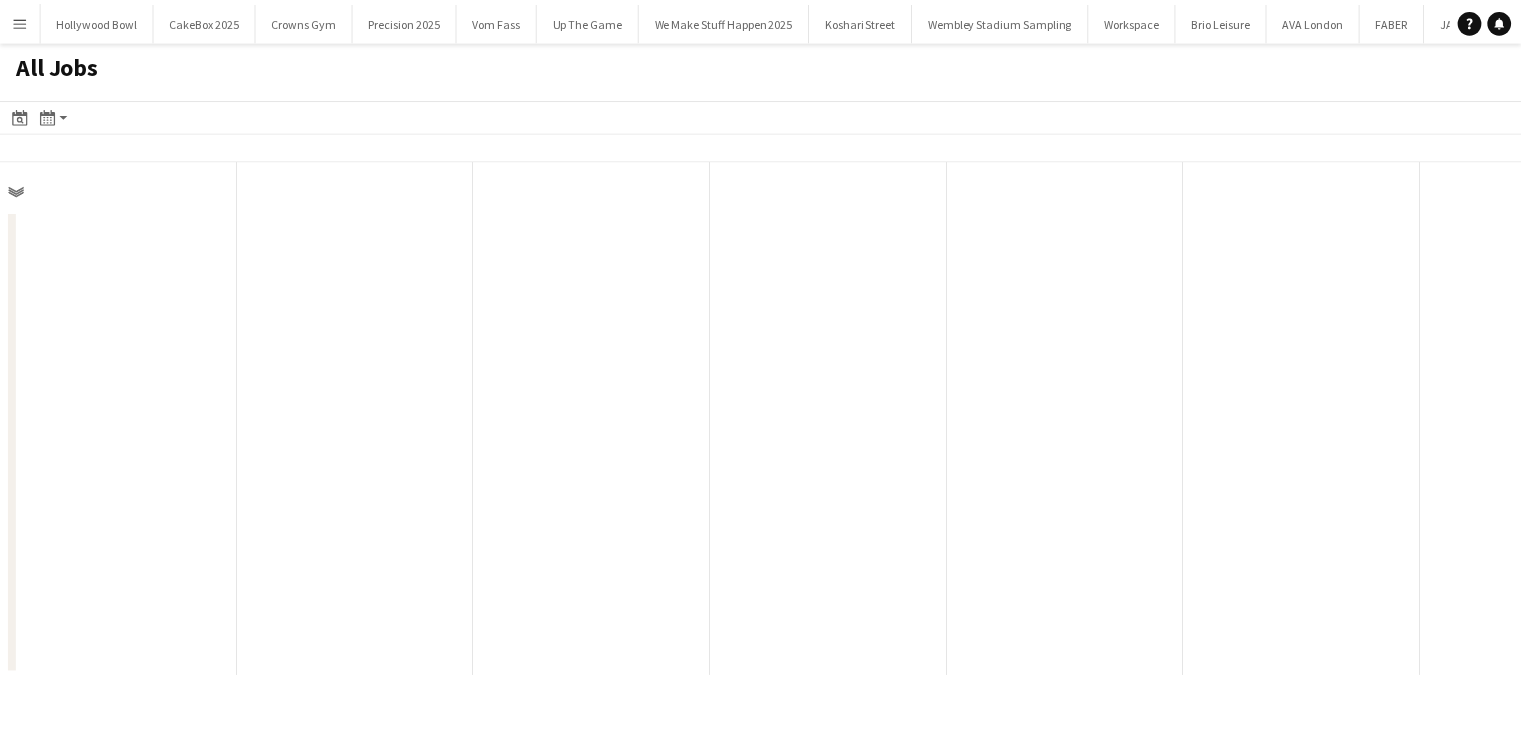 scroll, scrollTop: 0, scrollLeft: 0, axis: both 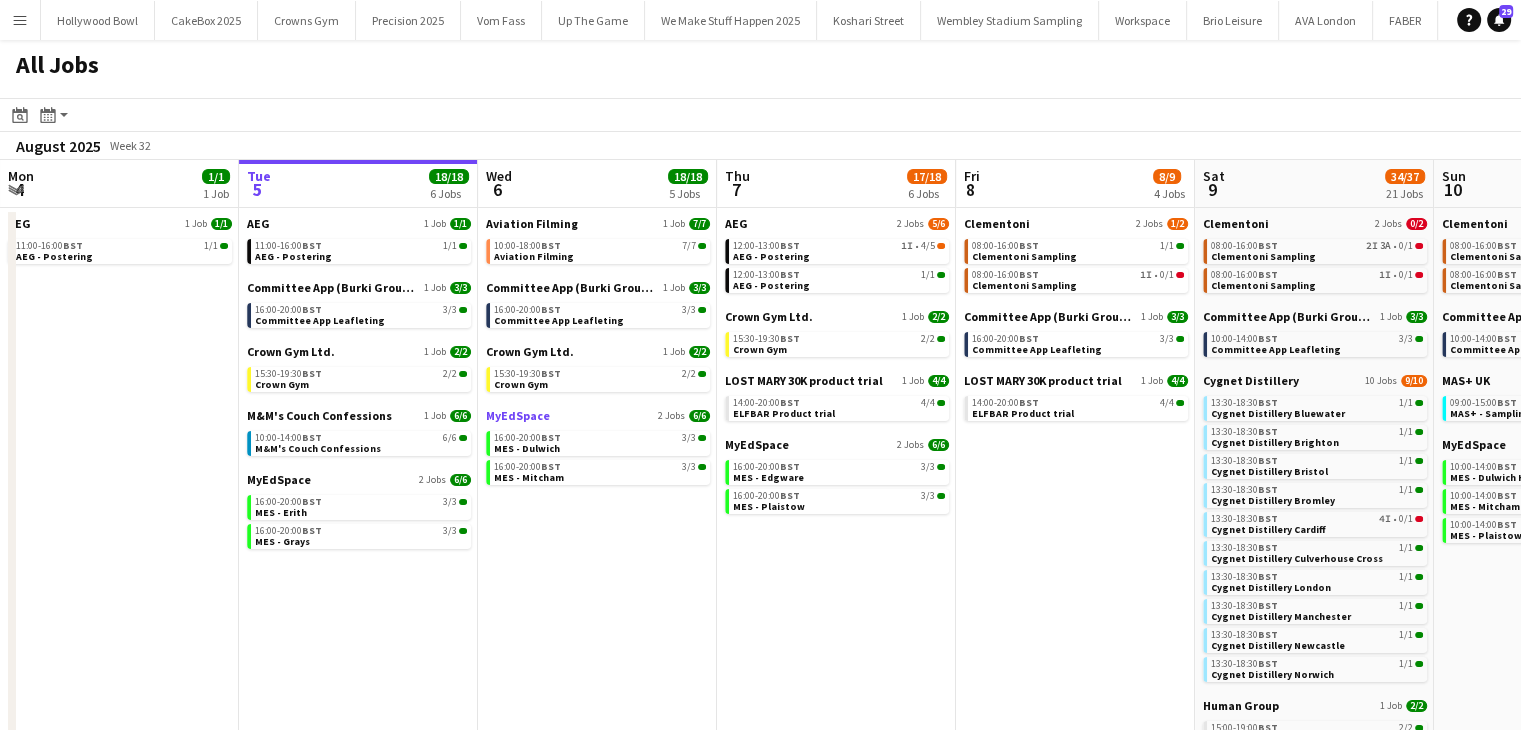 click on "MyEdSpace" 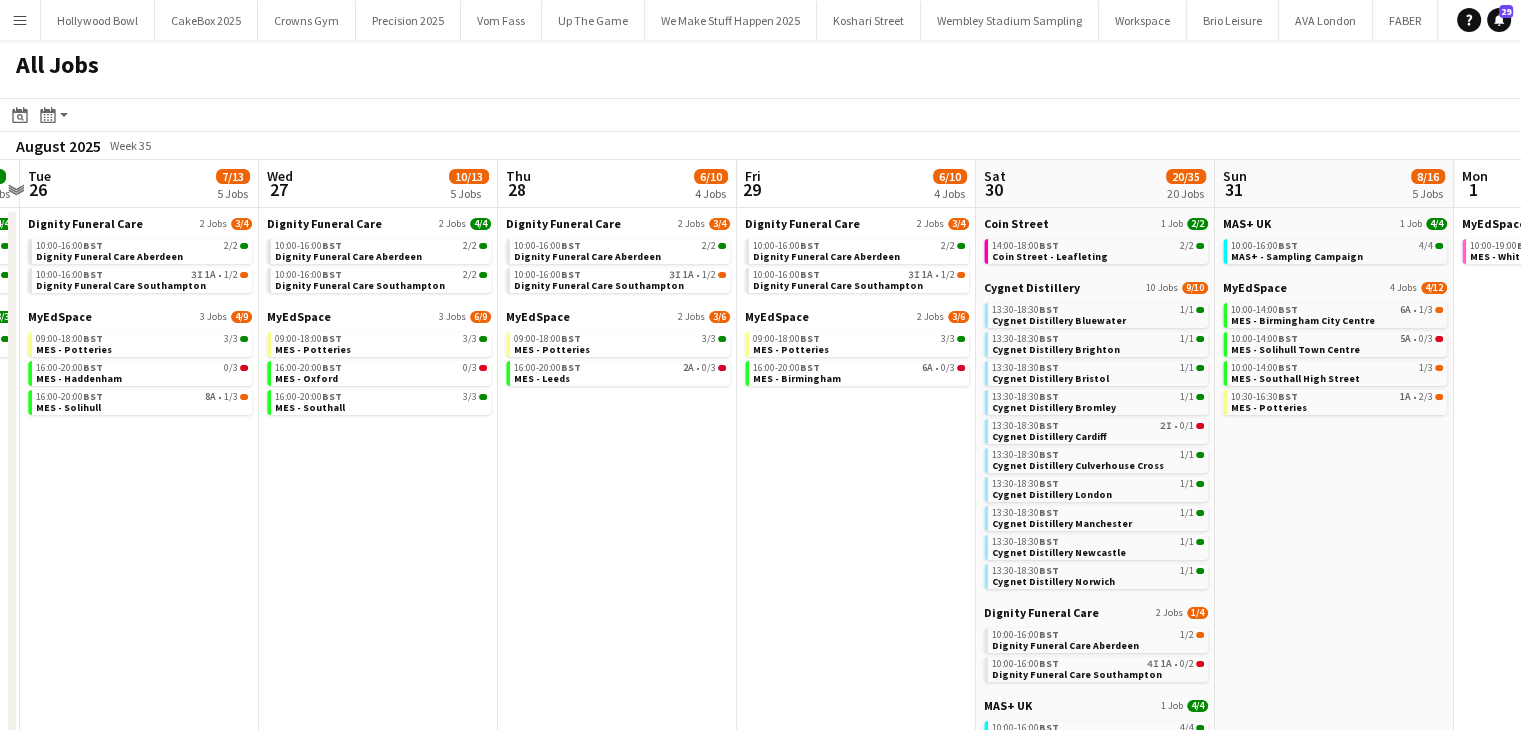 scroll, scrollTop: 0, scrollLeft: 698, axis: horizontal 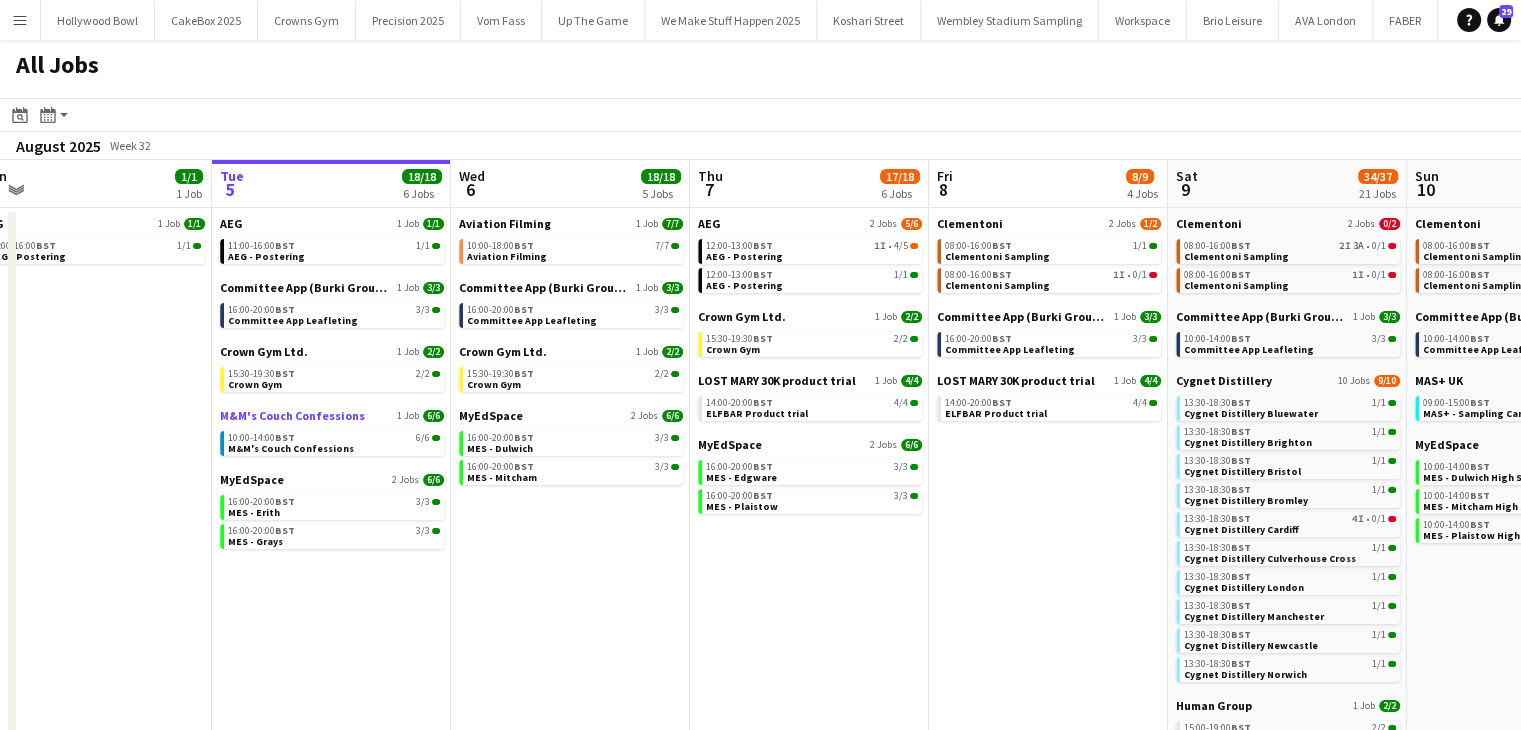 click on "M&M's Couch Confessions" 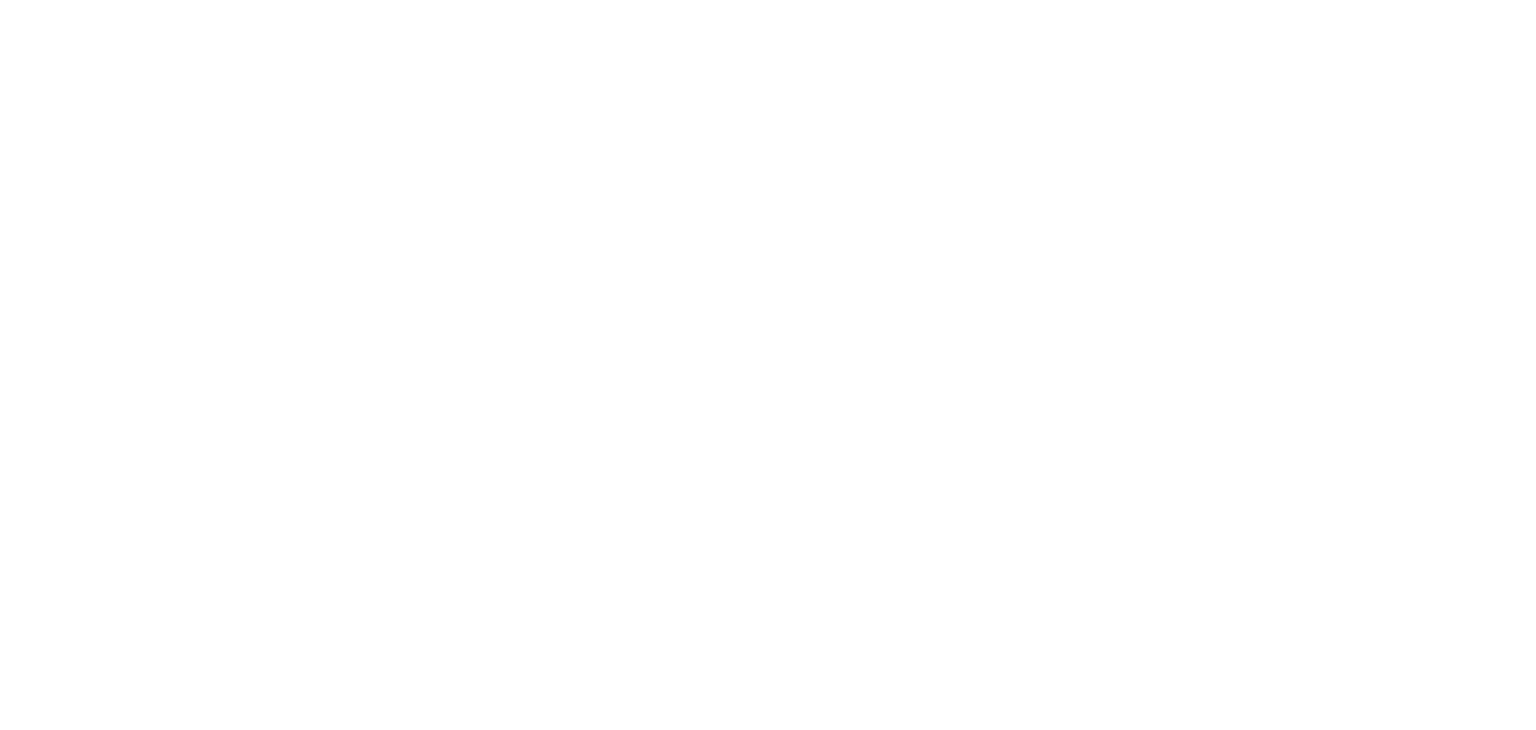 scroll, scrollTop: 0, scrollLeft: 0, axis: both 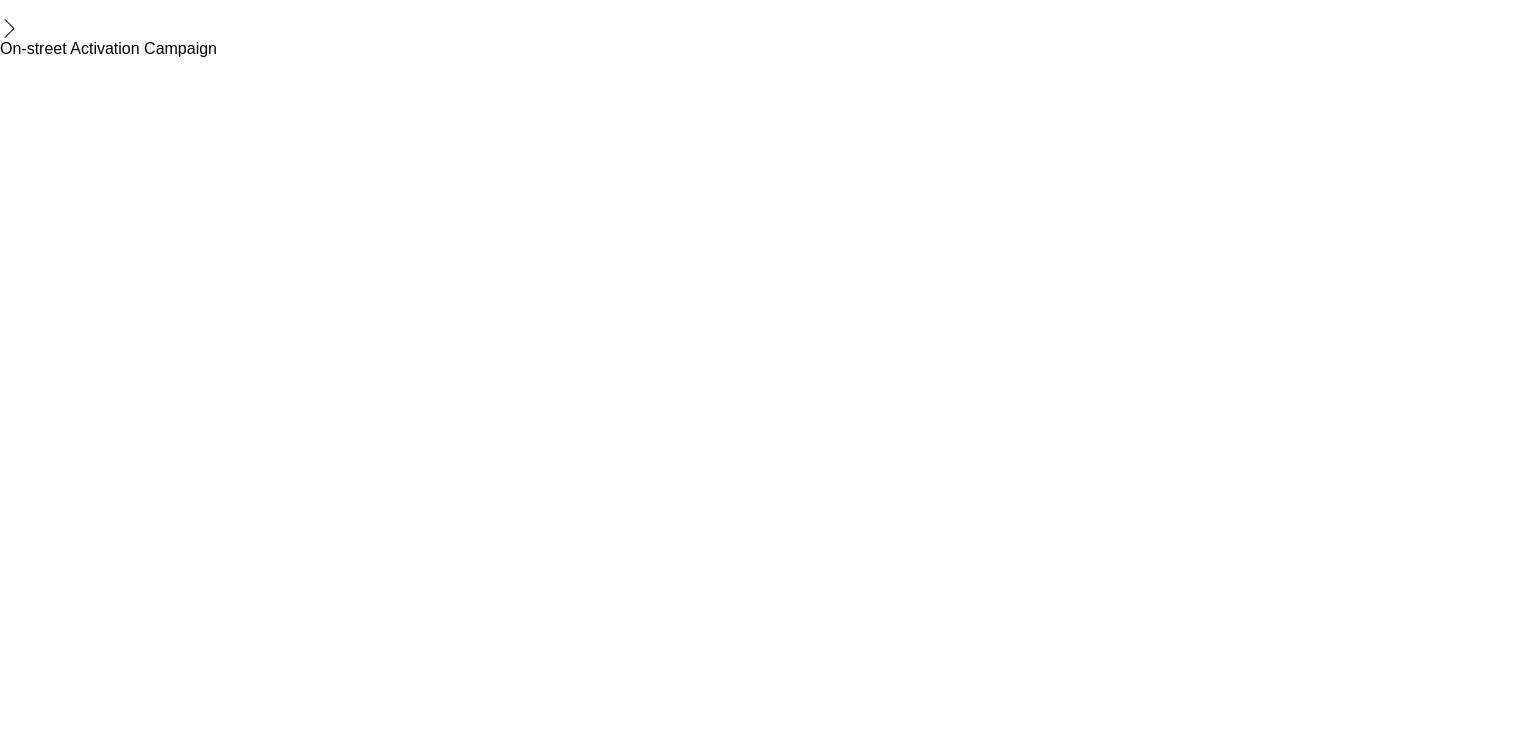 click on "Promotional Staffing (Brand Ambassadors)   2/2   09:00-18:00 (9h)
! [FIRST] [LAST] [FIRST] [LAST]" 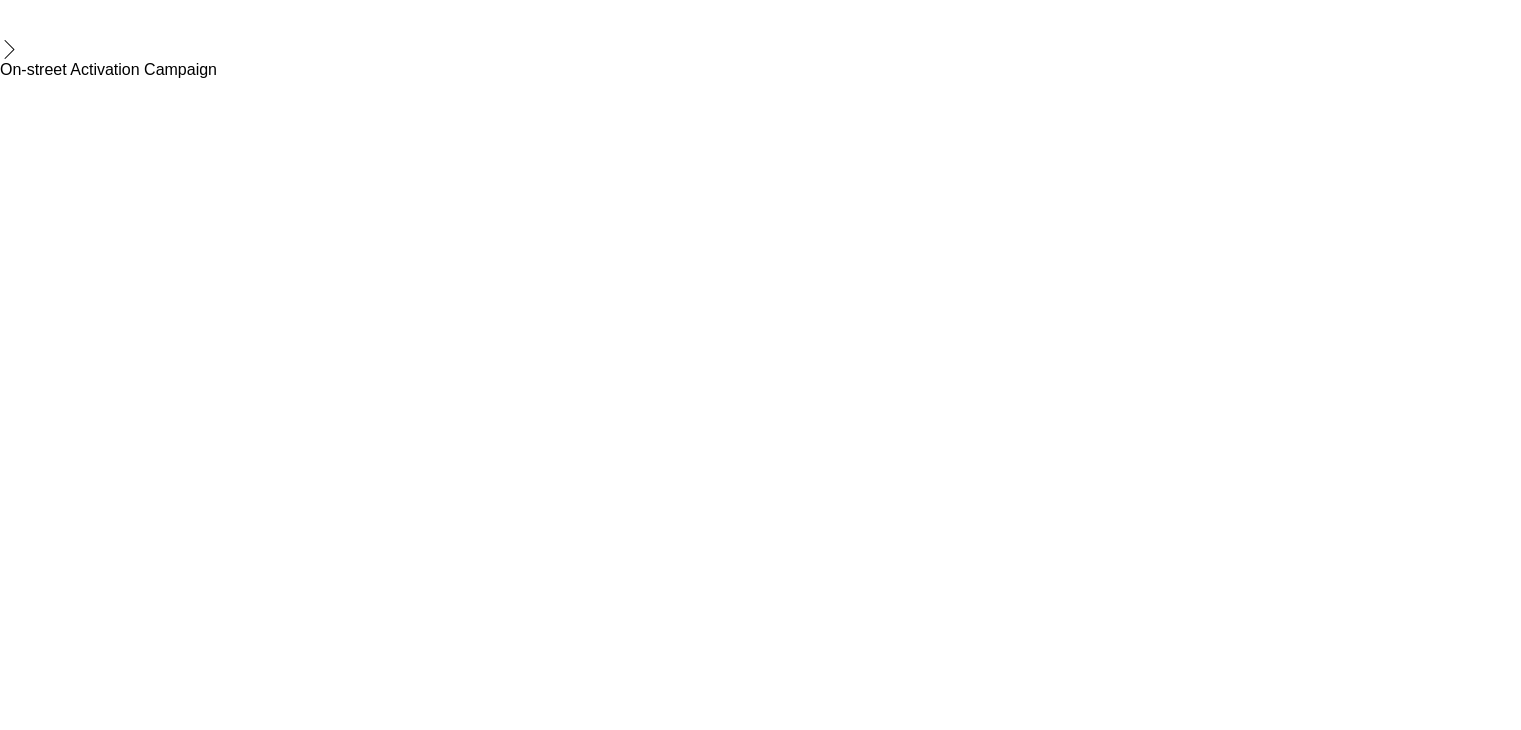 scroll, scrollTop: 0, scrollLeft: 475, axis: horizontal 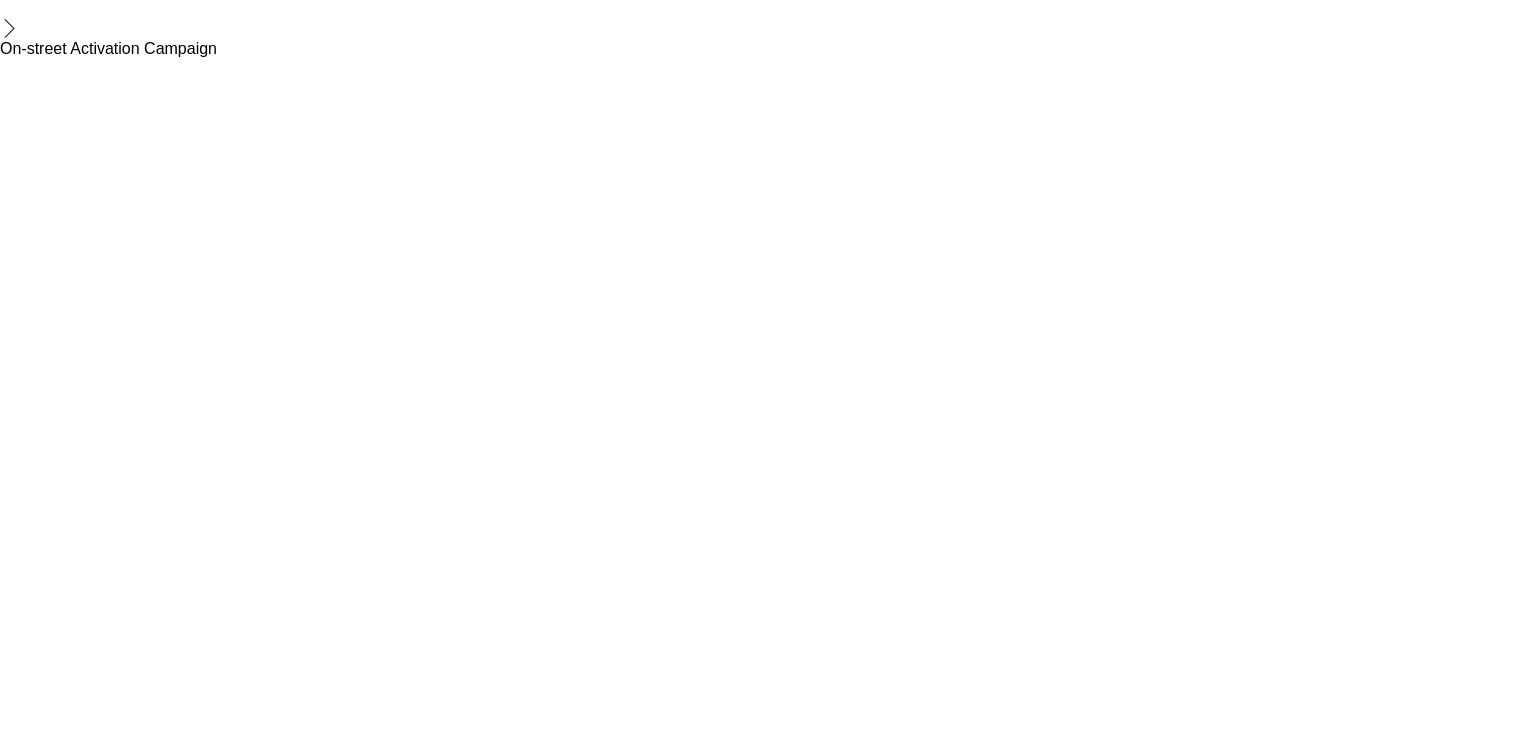click on "Brand Ambassador (Pick up)   1I   2A   0/1   10:00-16:00 (6h)
single-neutral-actions" 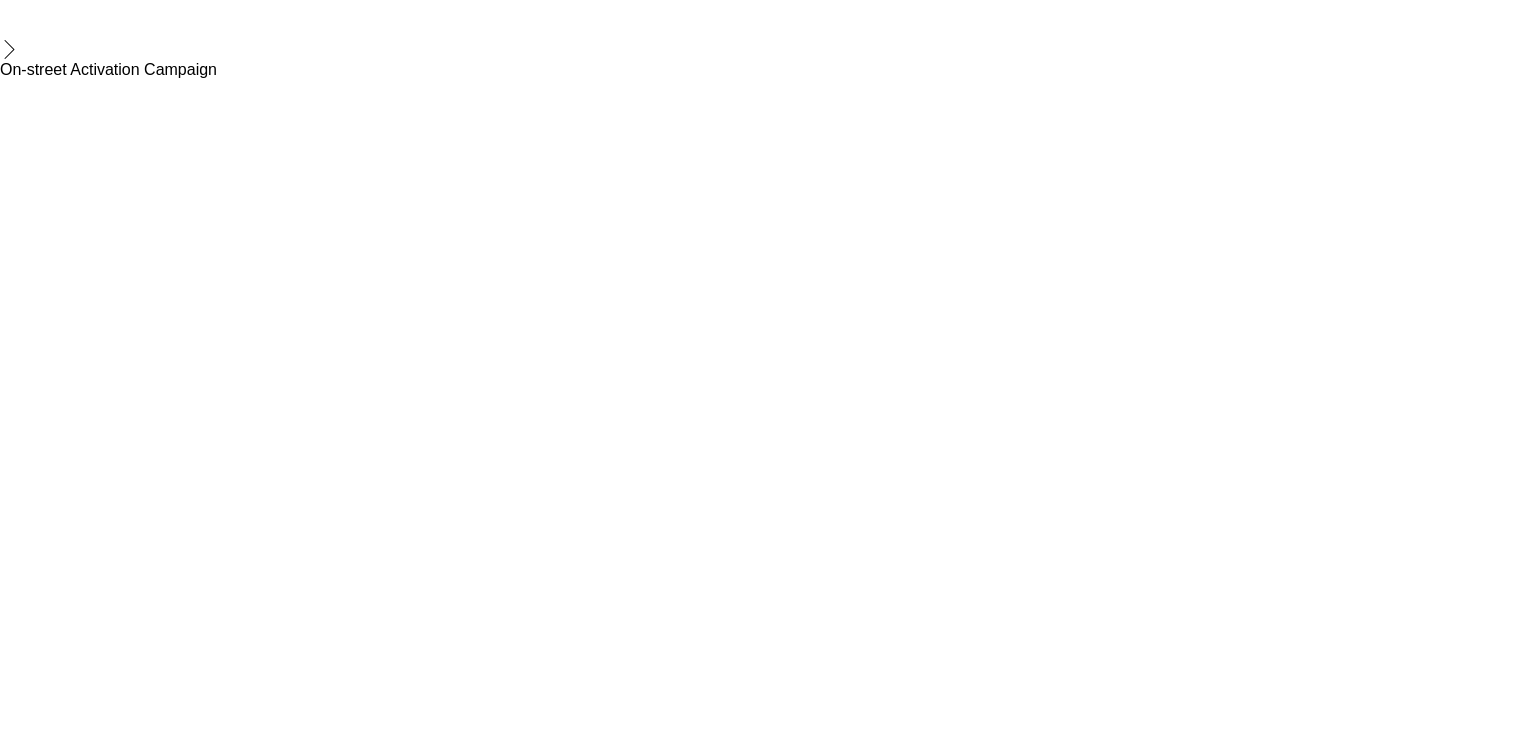 scroll, scrollTop: 0, scrollLeft: 672, axis: horizontal 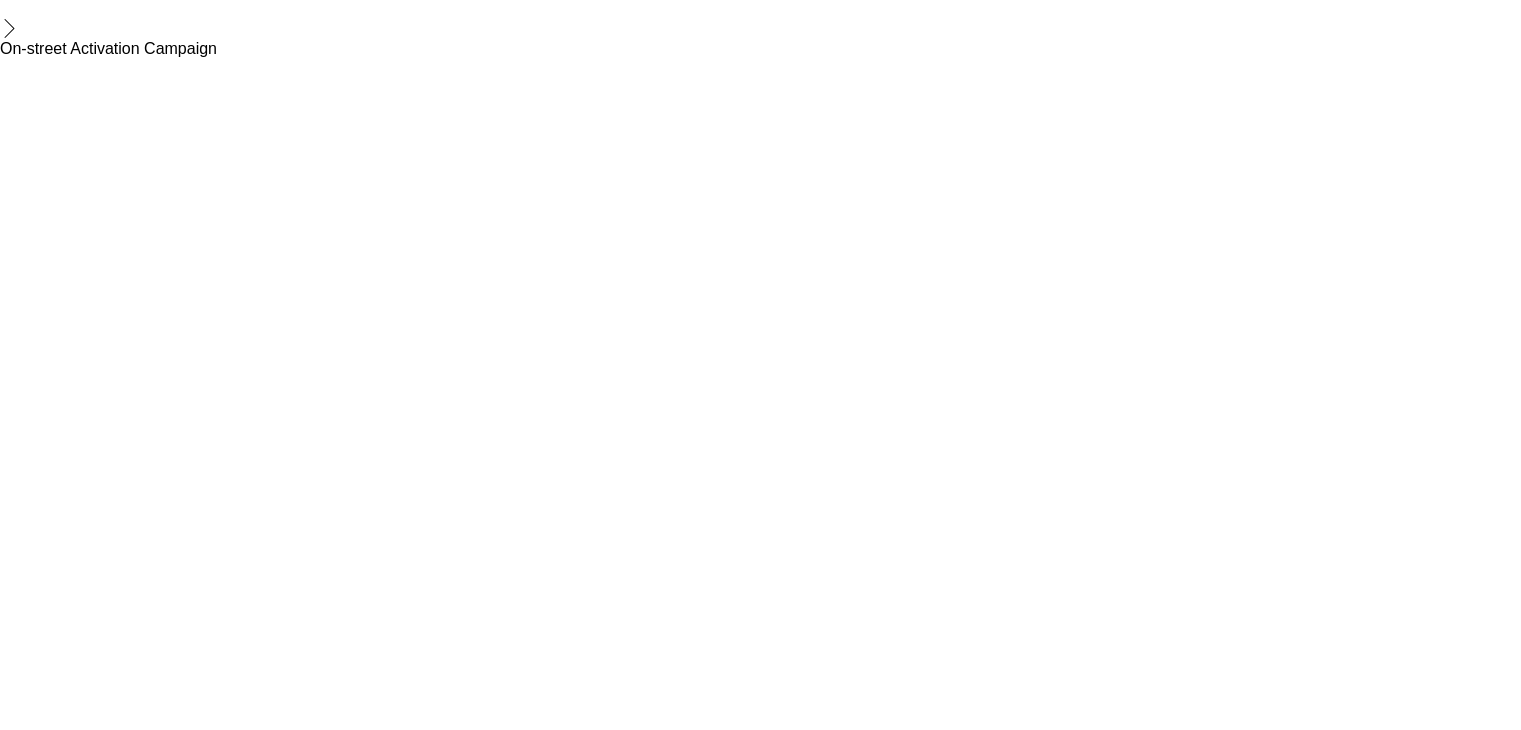 click 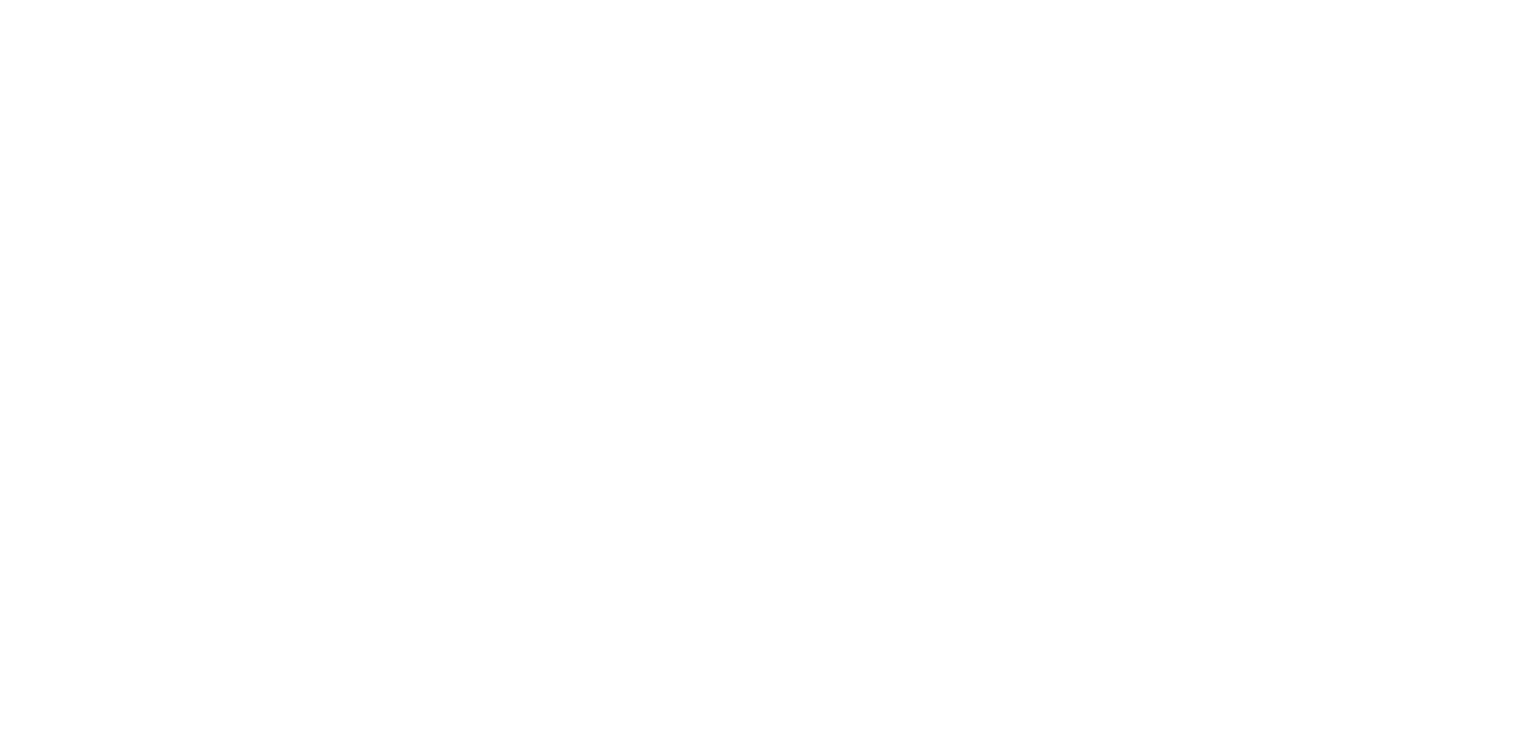 scroll, scrollTop: 0, scrollLeft: 0, axis: both 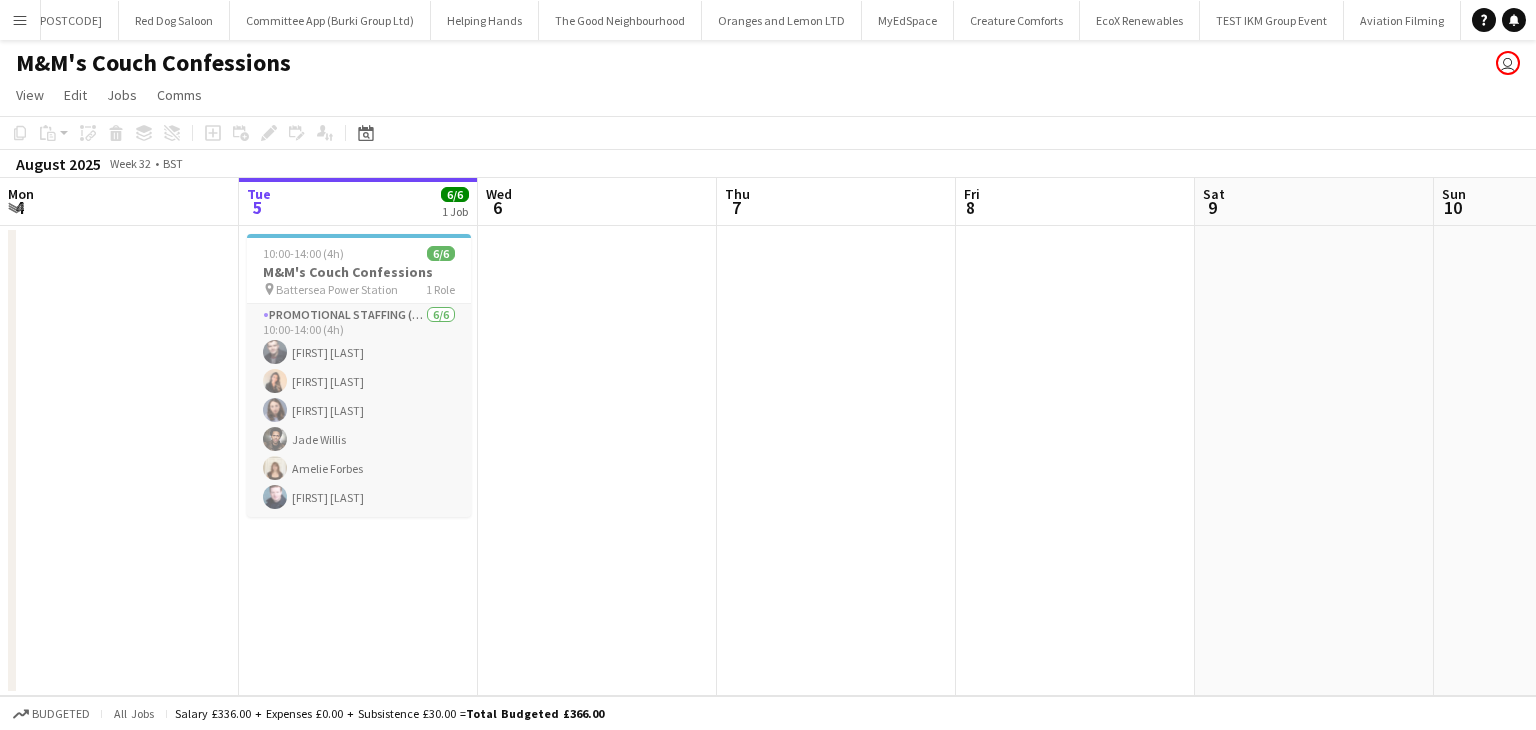click on "Promotional Staffing (Brand Ambassadors)   6/6   10:00-14:00 (4h)
Adam Stickler Cindy Rojas Lucie Dolezal Jade Willis Amelie Forbes Paul Metcalfe" at bounding box center [359, 410] 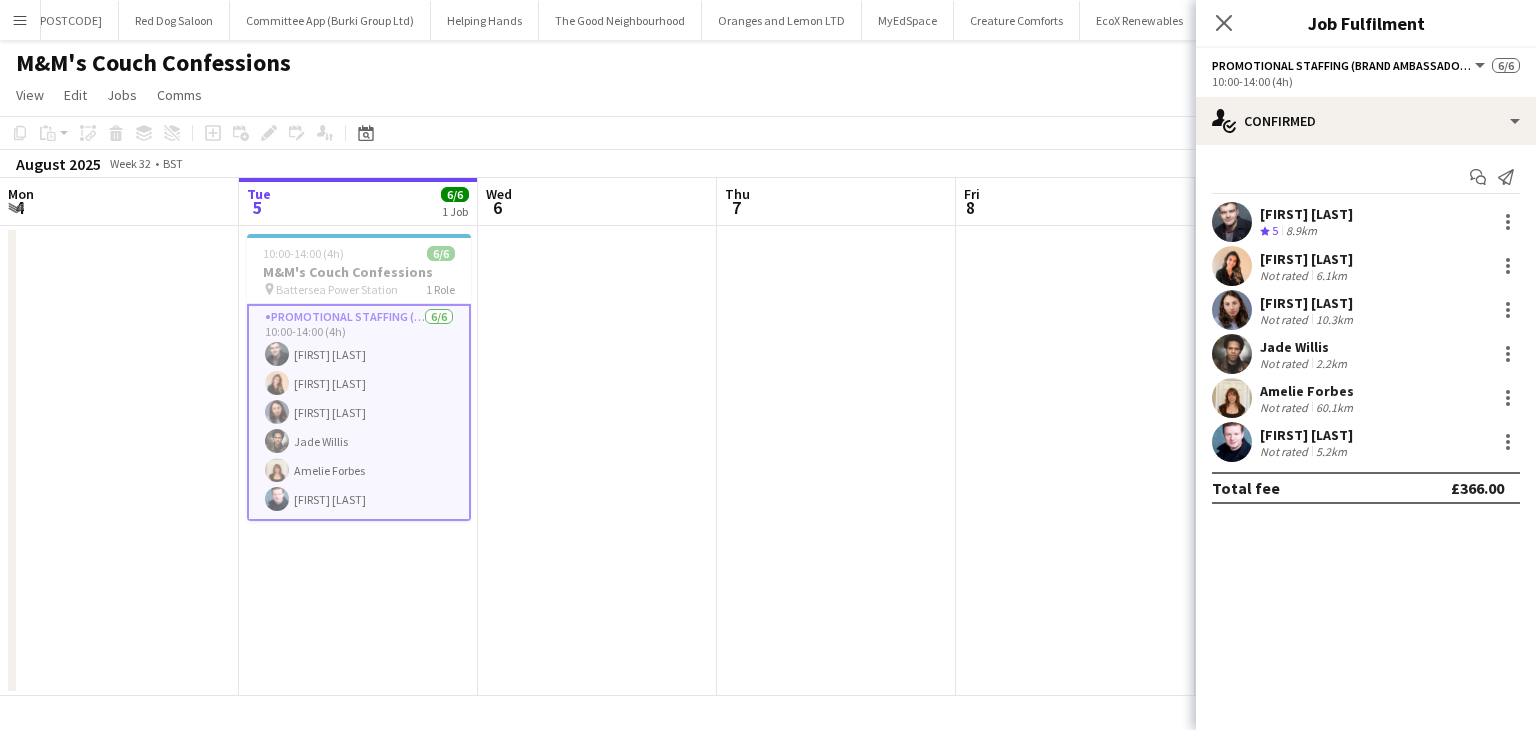 click at bounding box center (1232, 442) 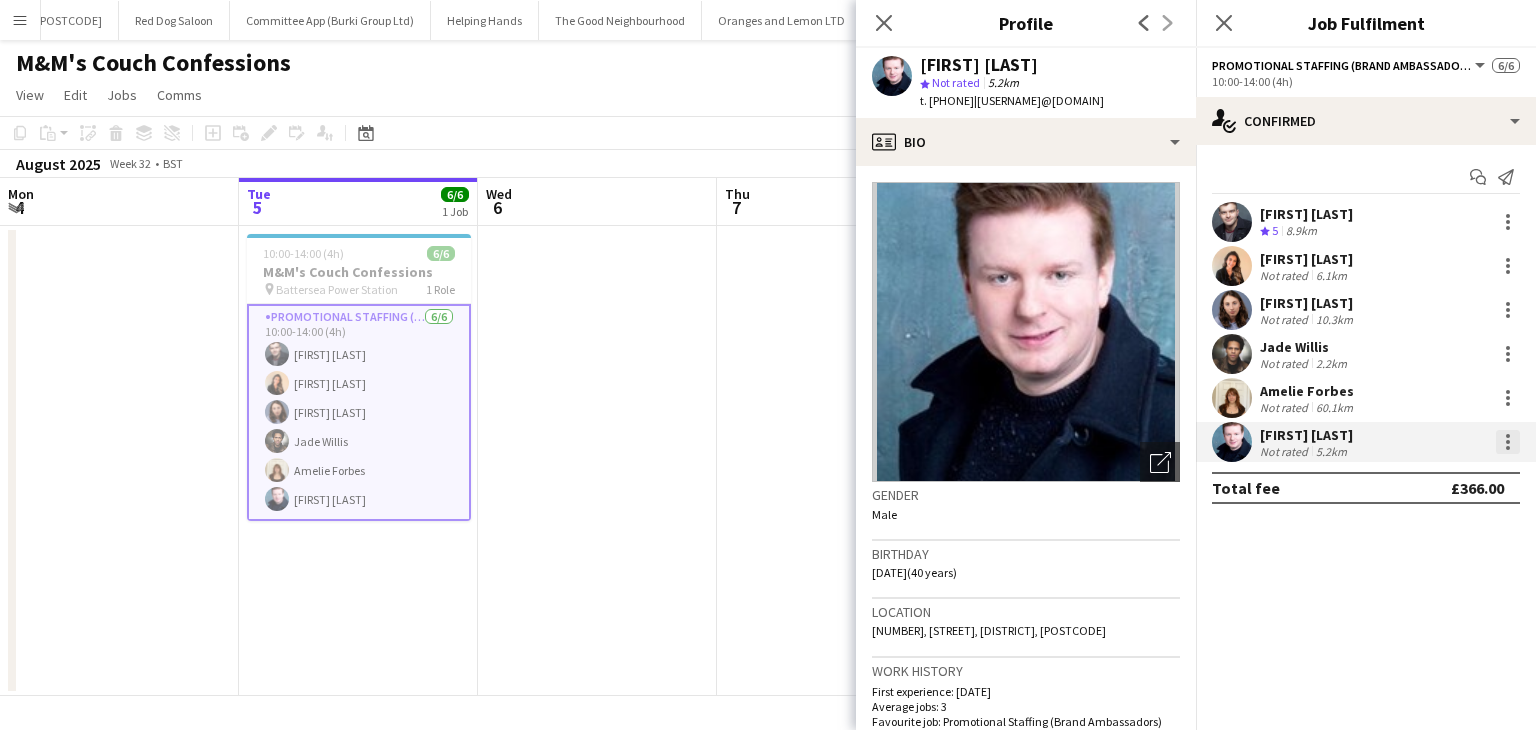 click at bounding box center (1508, 442) 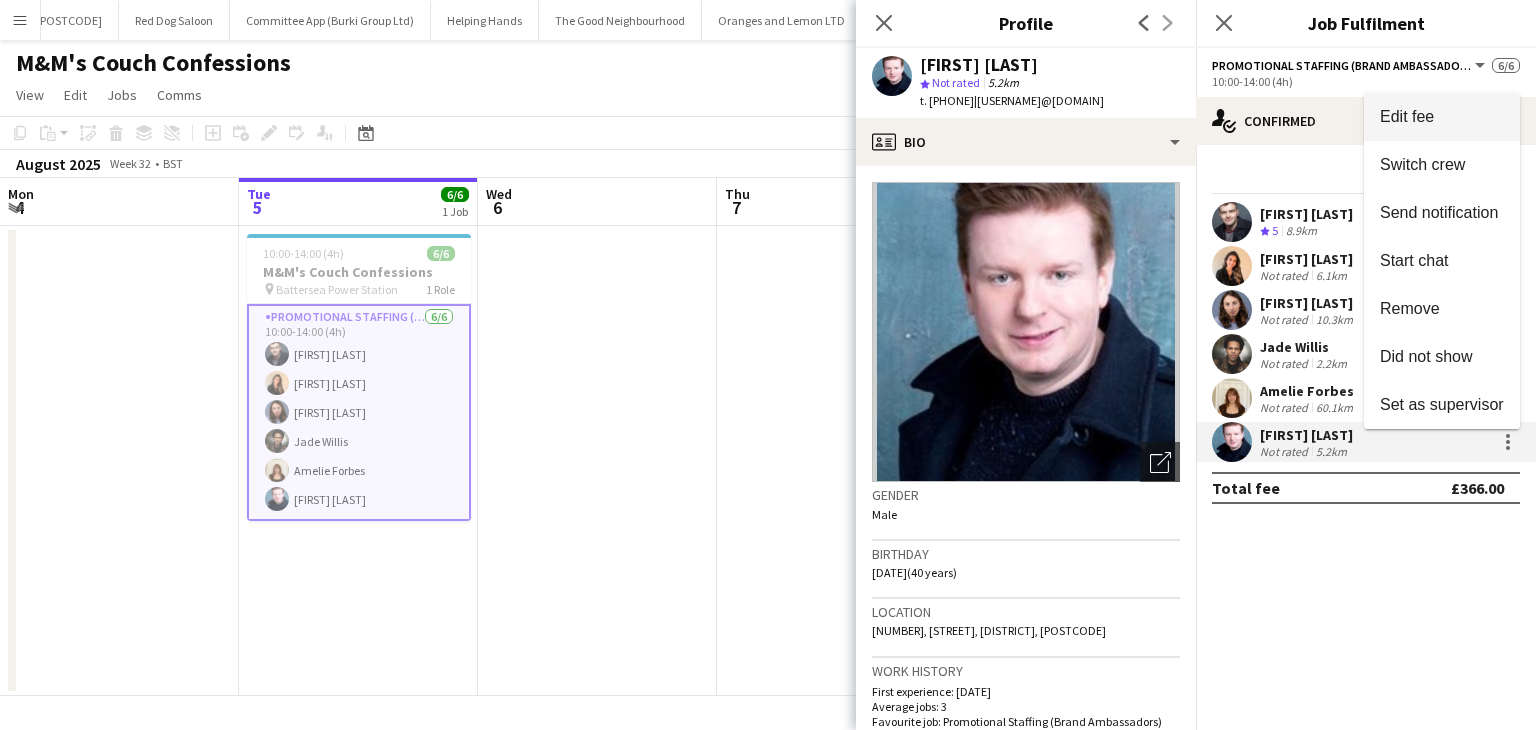 click on "Edit fee" at bounding box center [1407, 116] 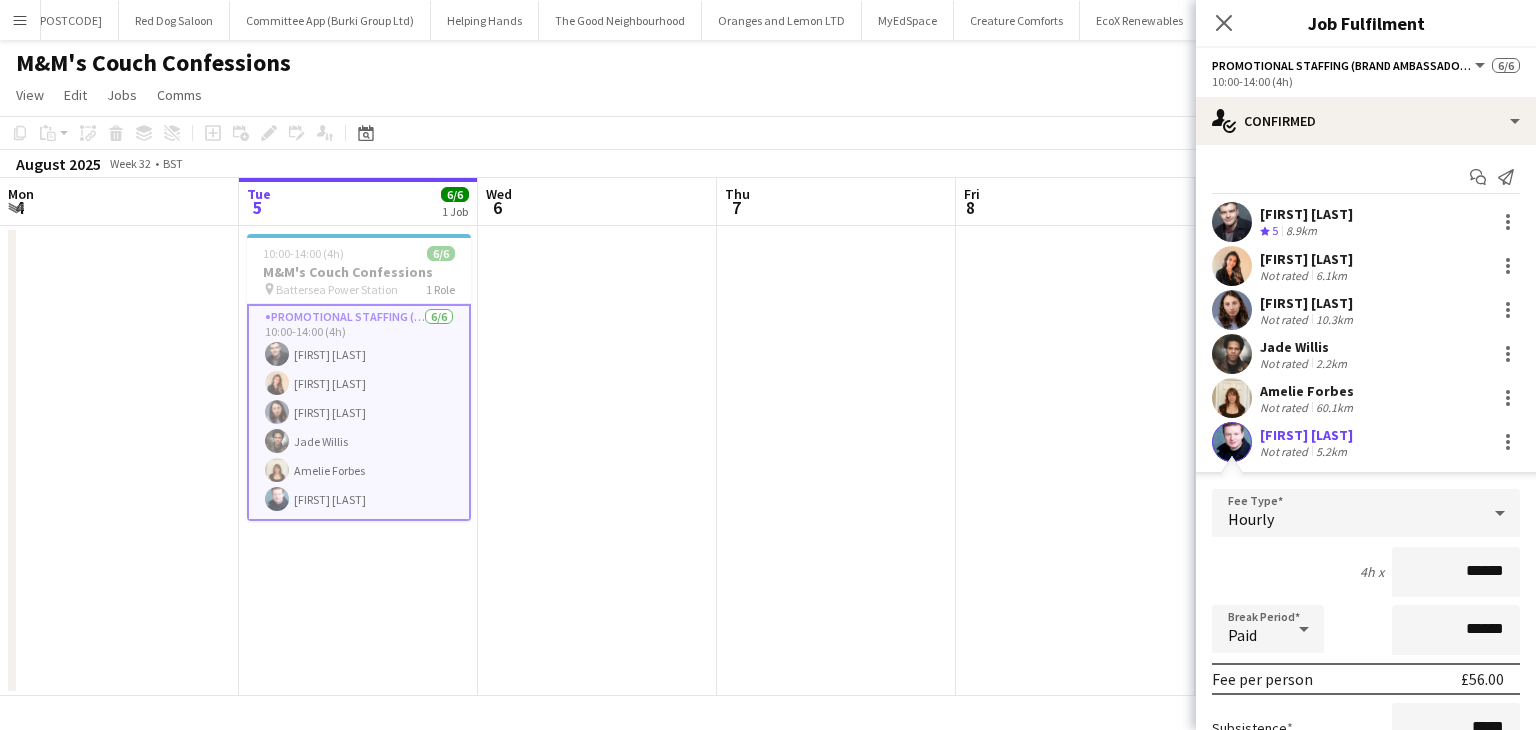 scroll, scrollTop: 241, scrollLeft: 0, axis: vertical 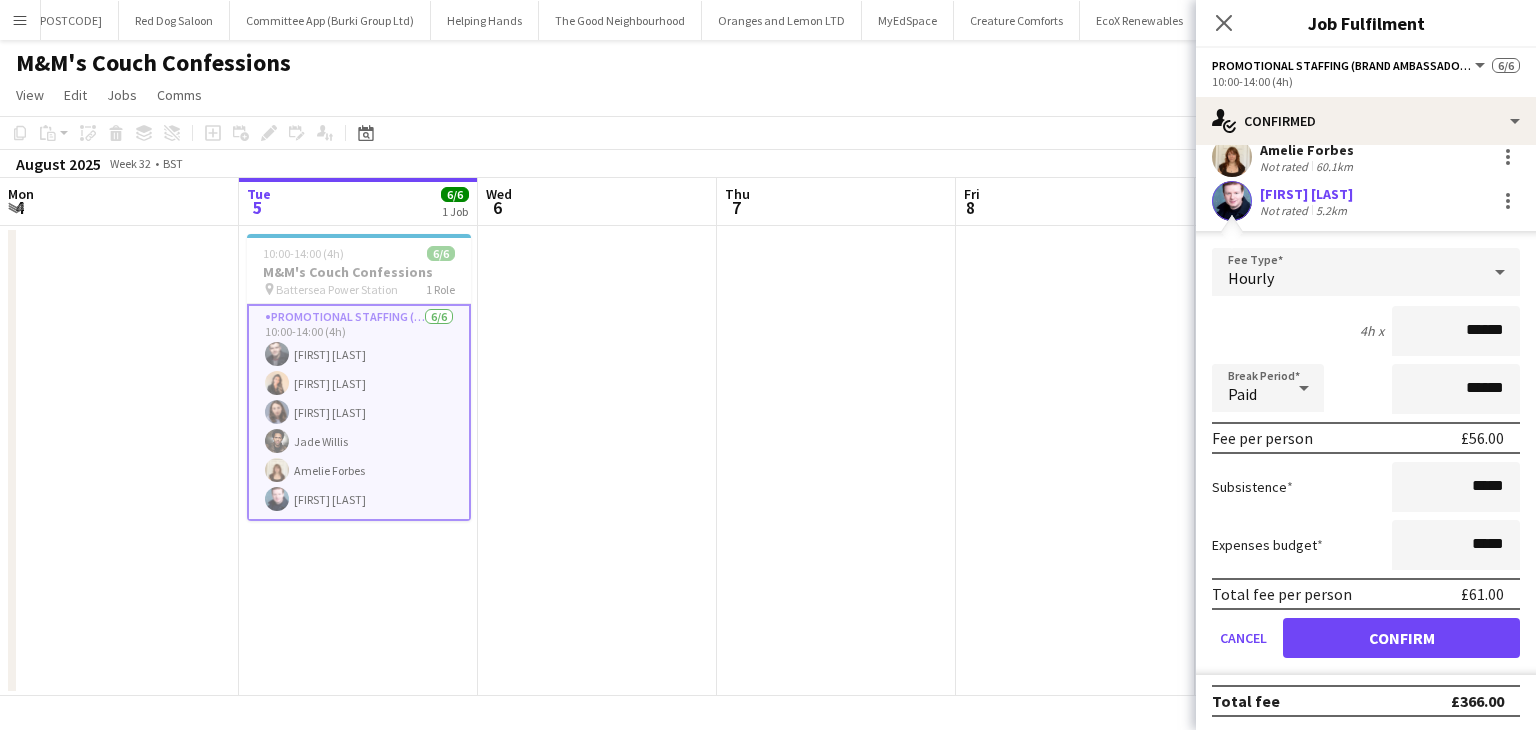 drag, startPoint x: 1488, startPoint y: 330, endPoint x: 1452, endPoint y: 330, distance: 36 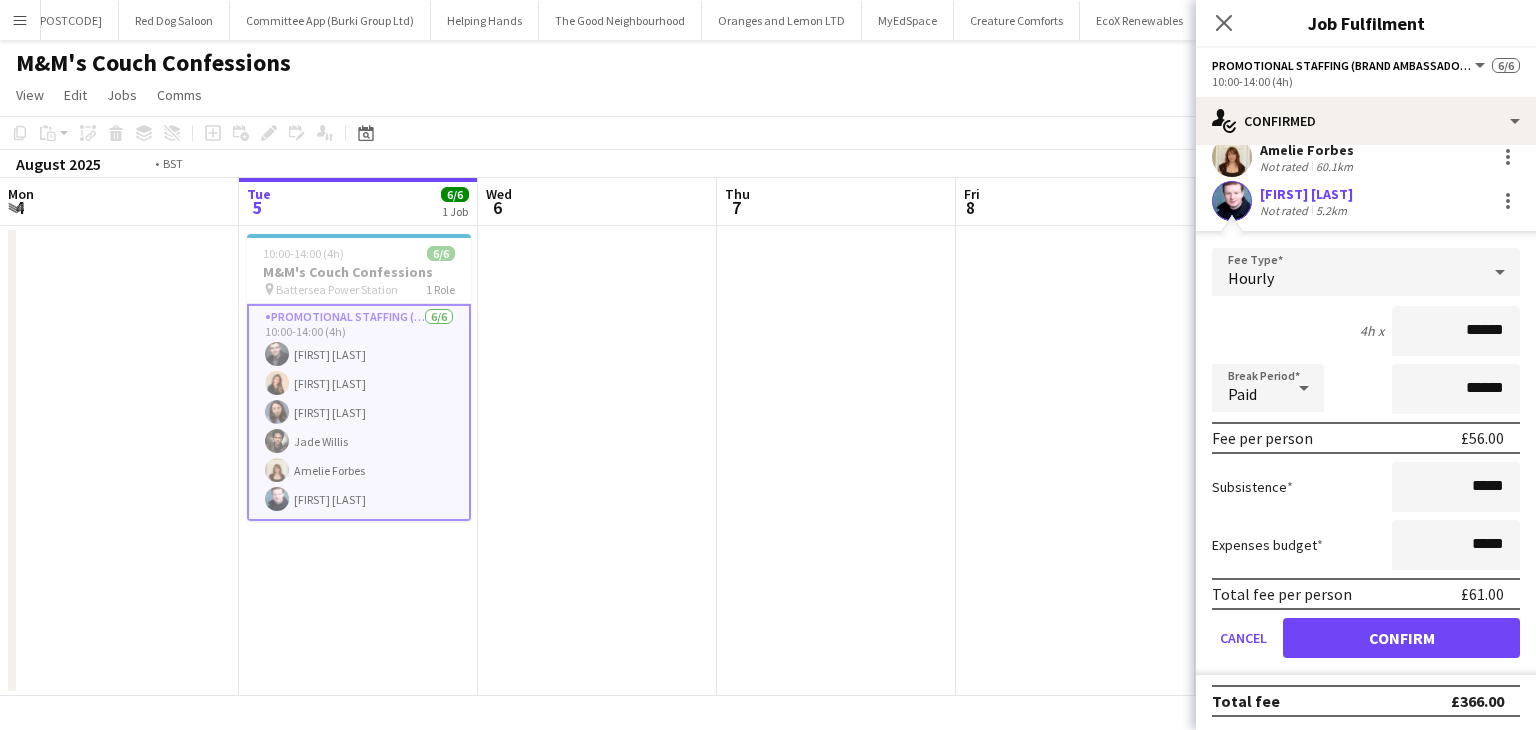 drag, startPoint x: 1452, startPoint y: 330, endPoint x: 1017, endPoint y: 399, distance: 440.43842 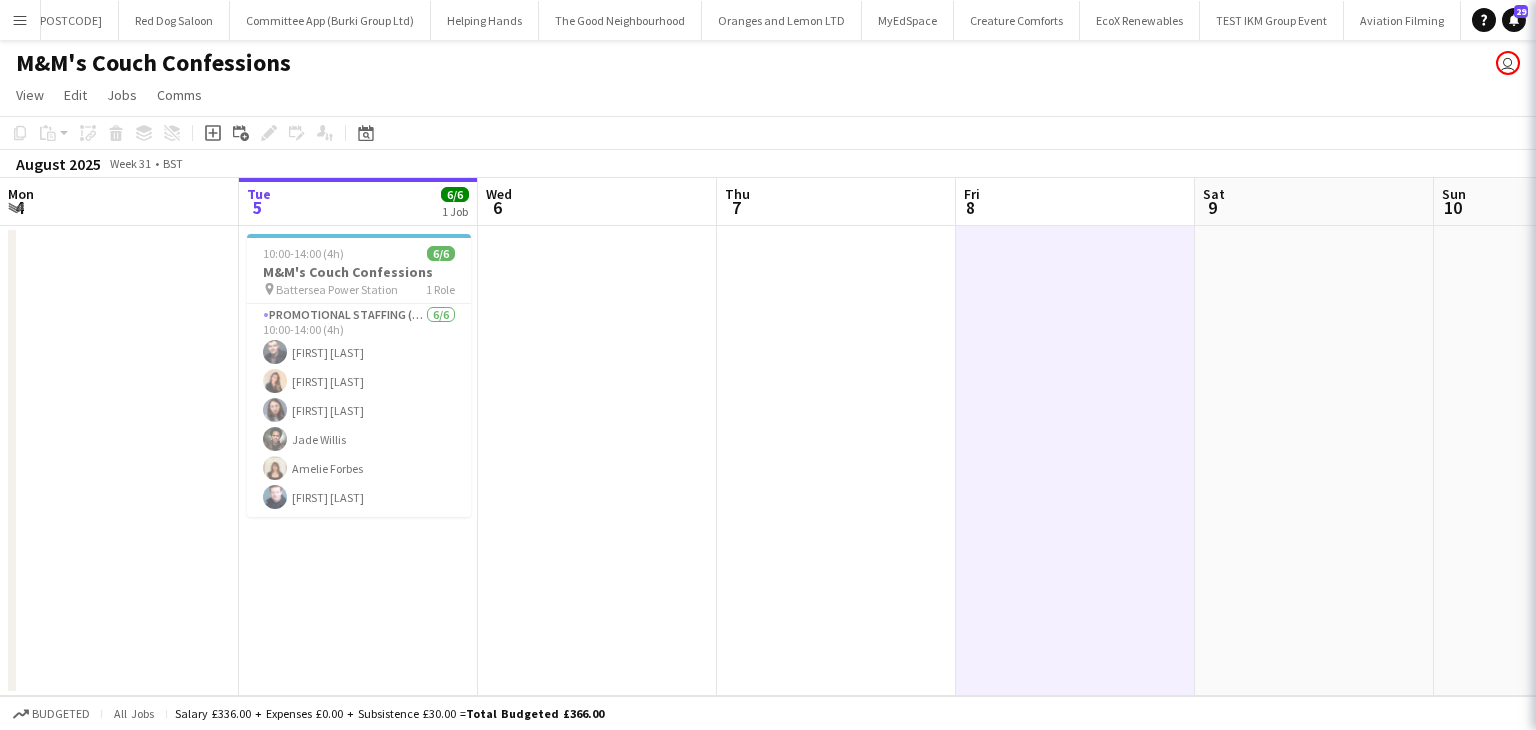 scroll, scrollTop: 0, scrollLeft: 477, axis: horizontal 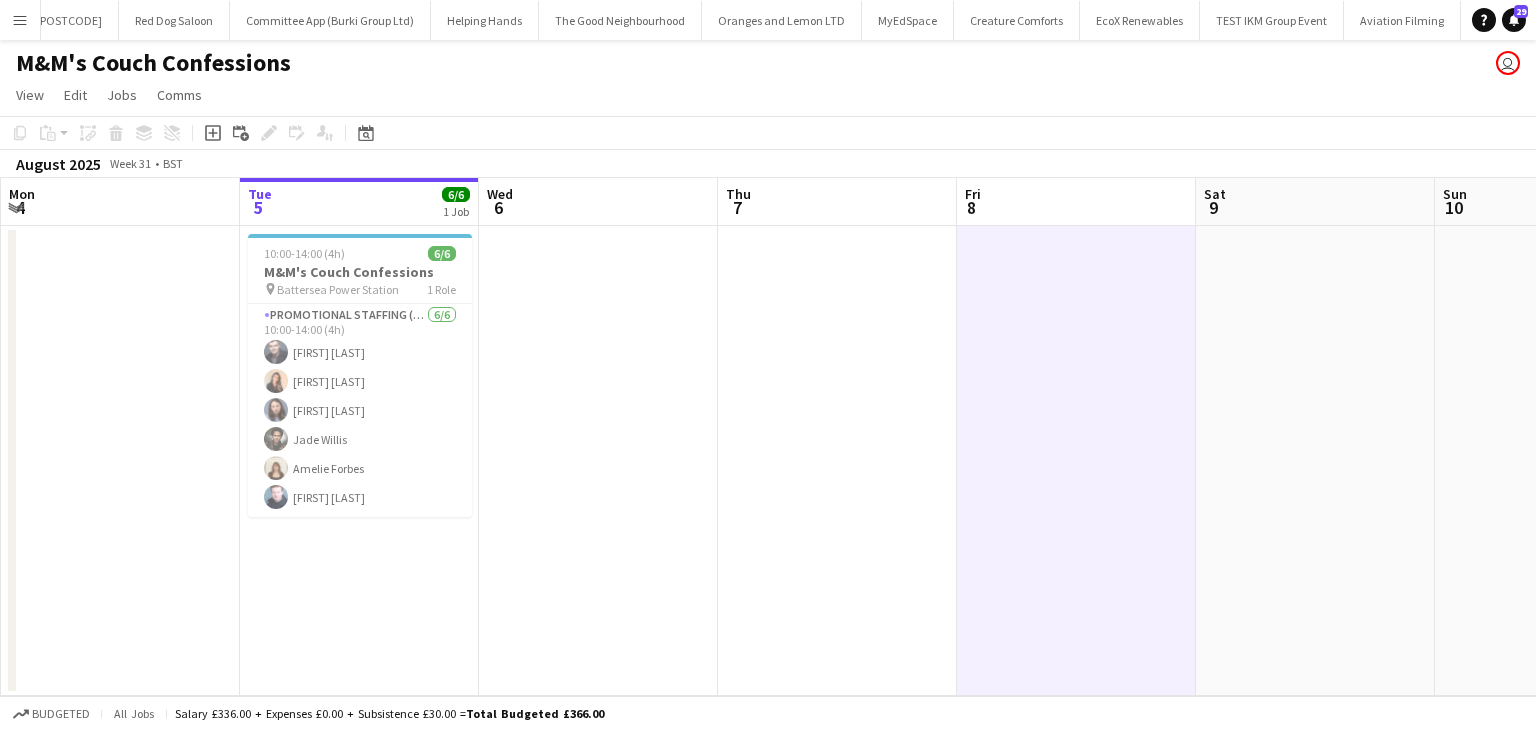 click at bounding box center (837, 461) 